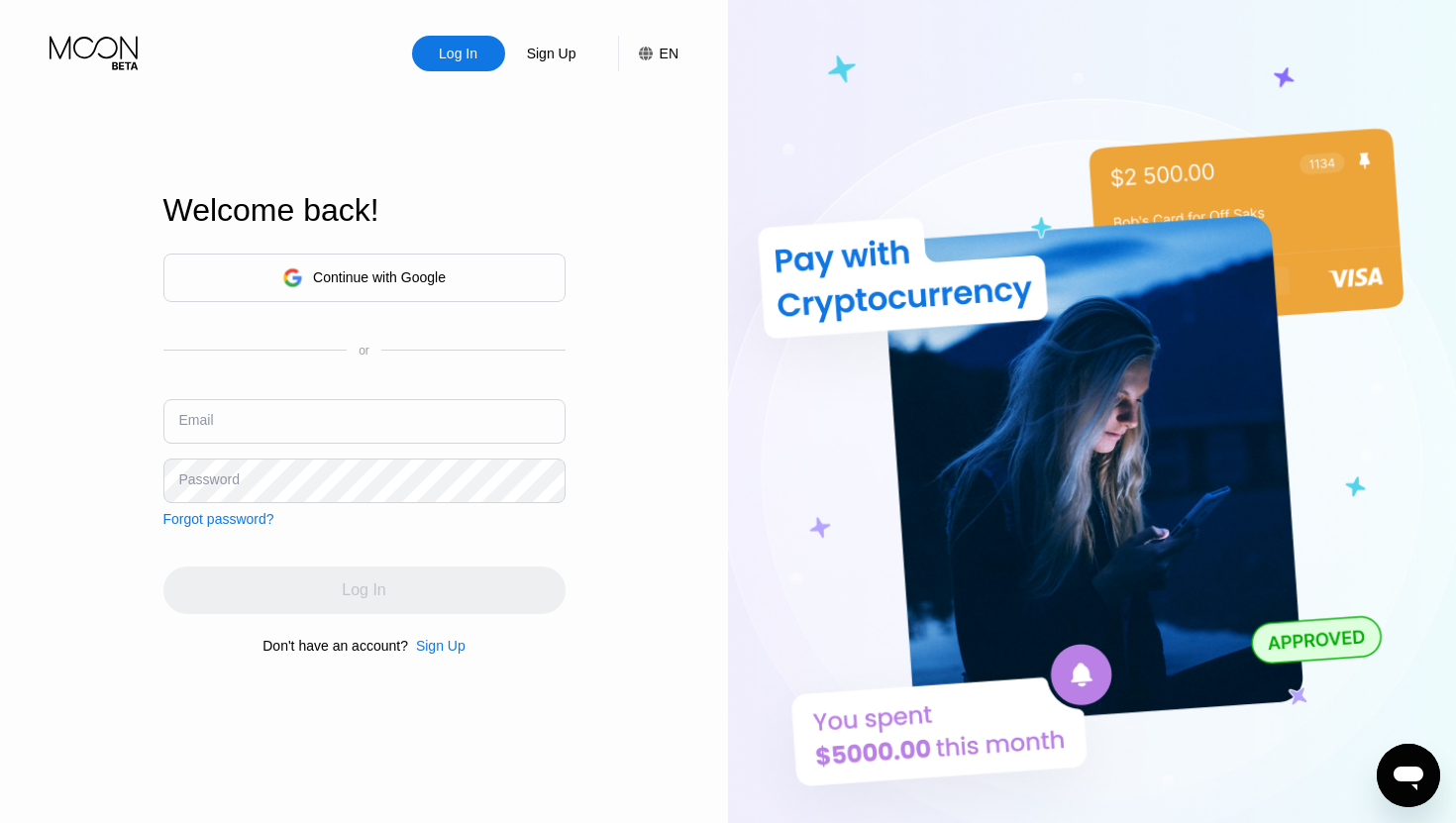 scroll, scrollTop: 0, scrollLeft: 0, axis: both 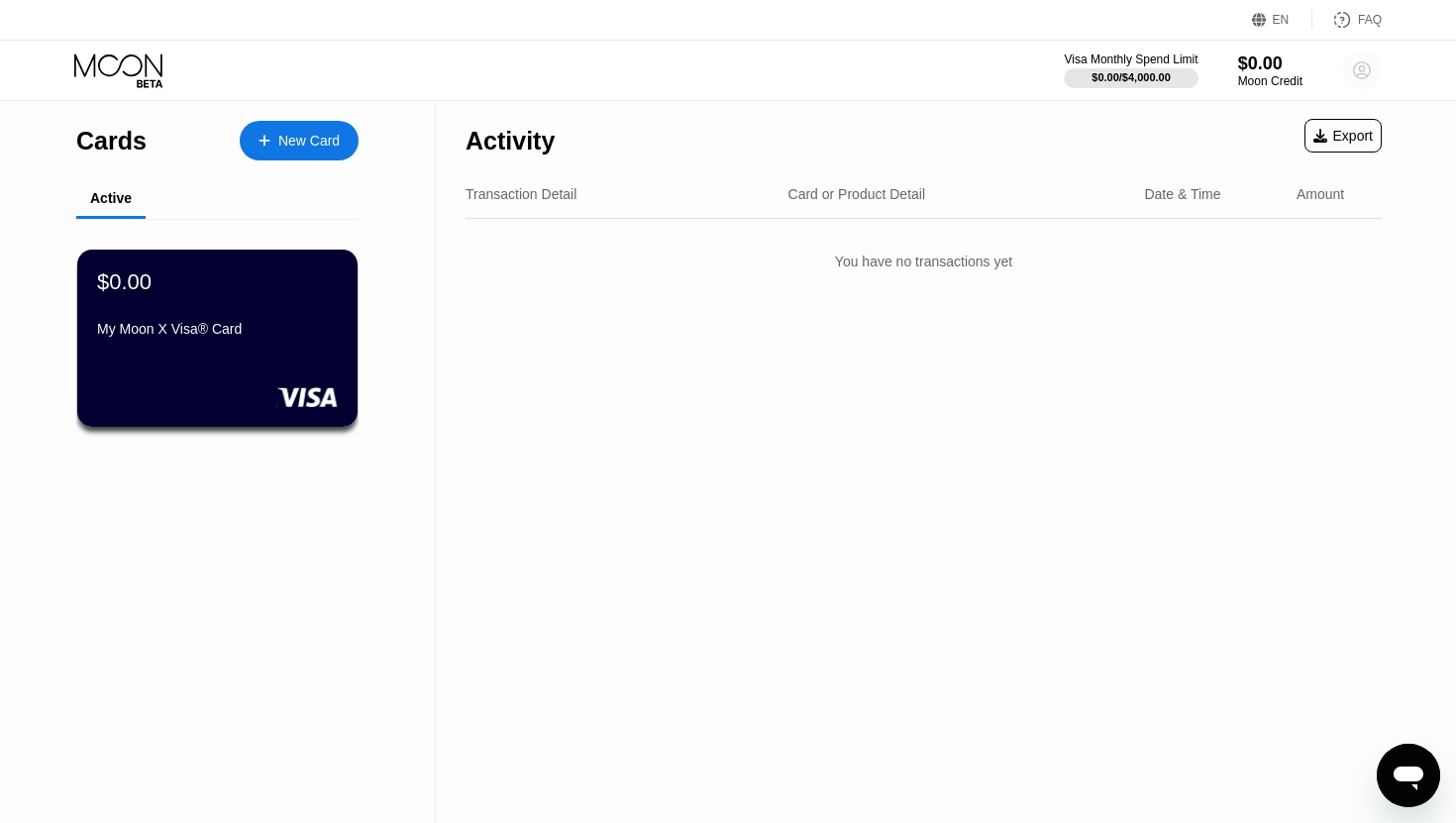 click 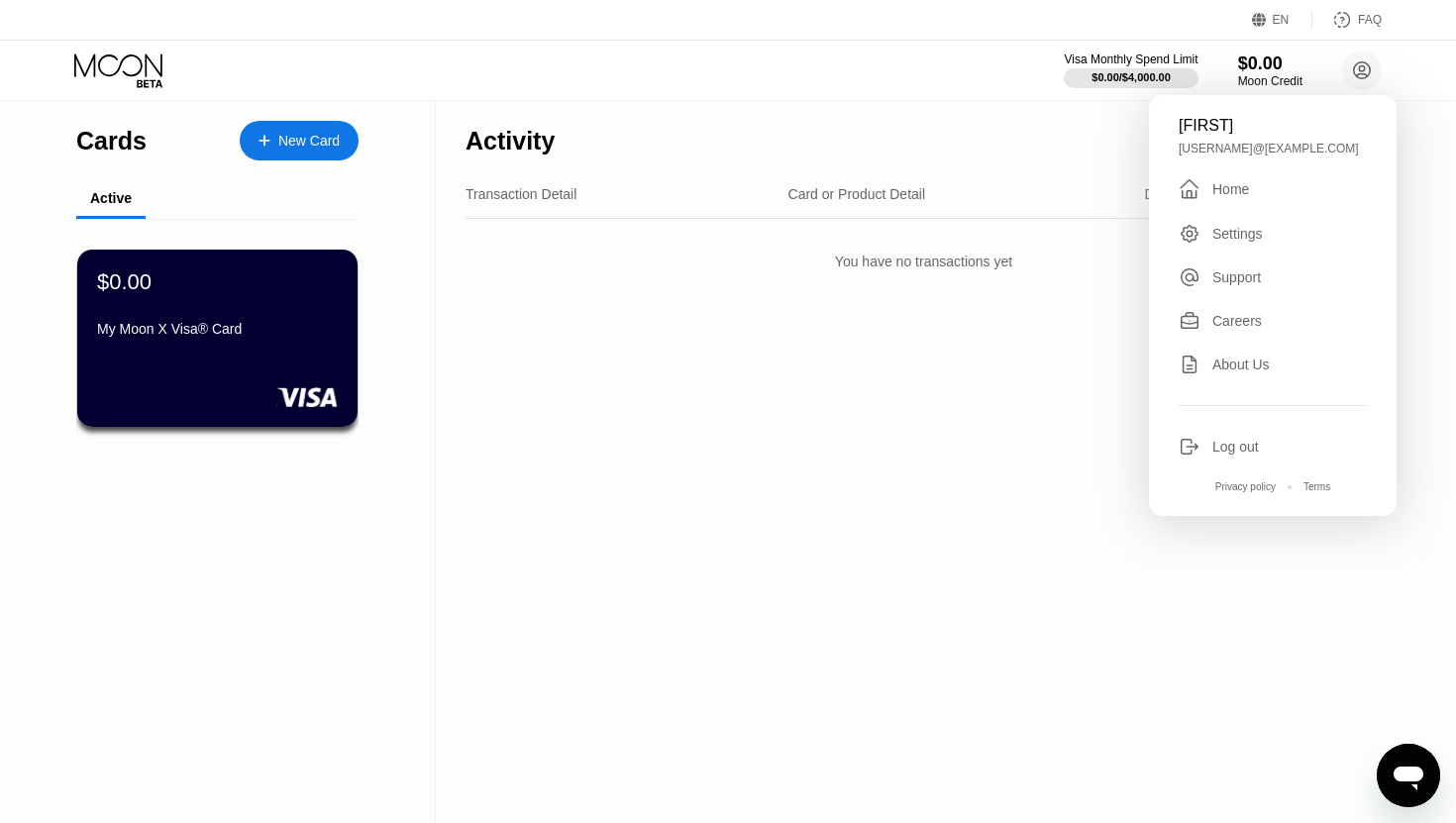 click on "Settings" at bounding box center [1237, 234] 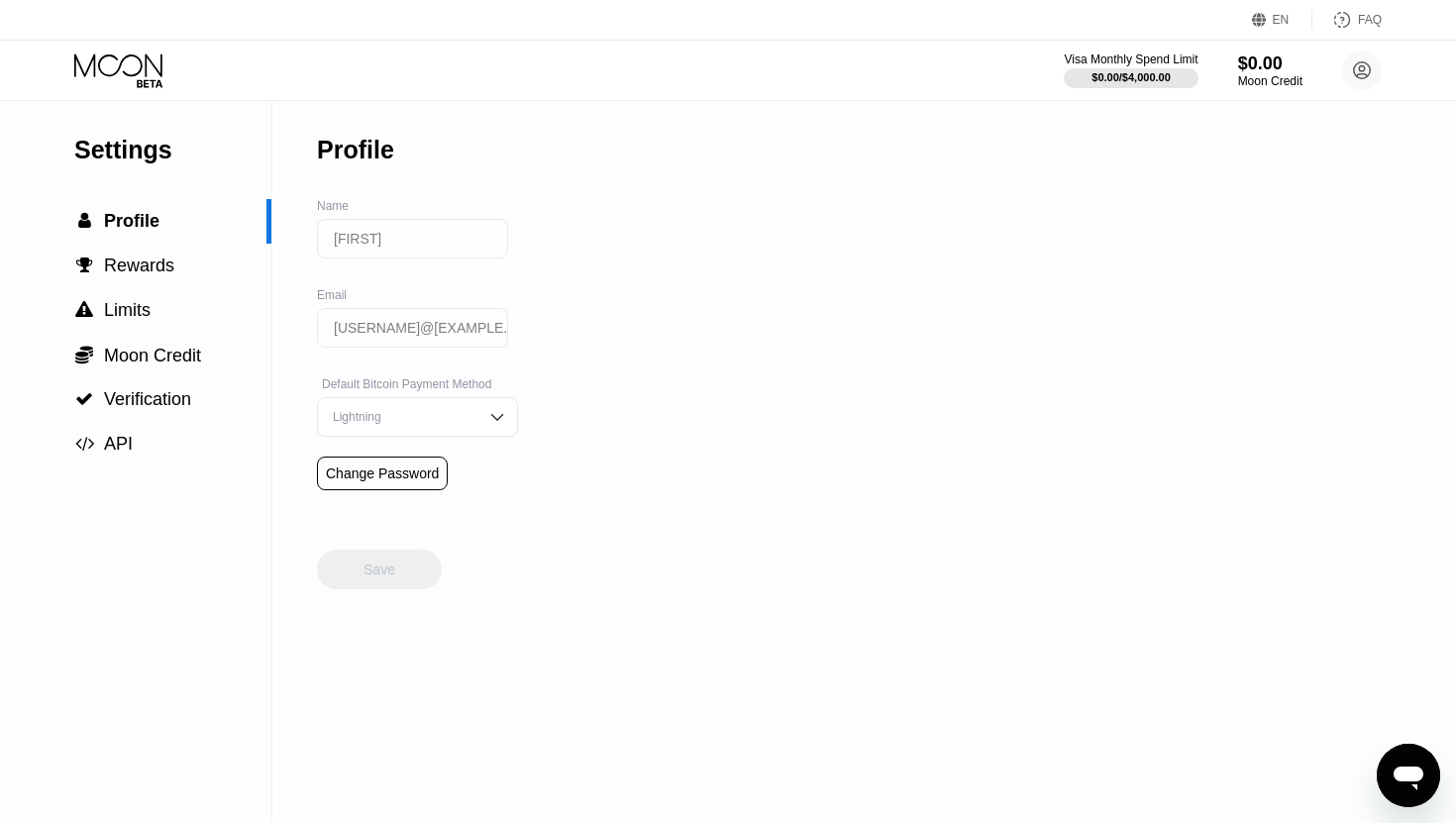click on "Lightning" at bounding box center (402, 417) 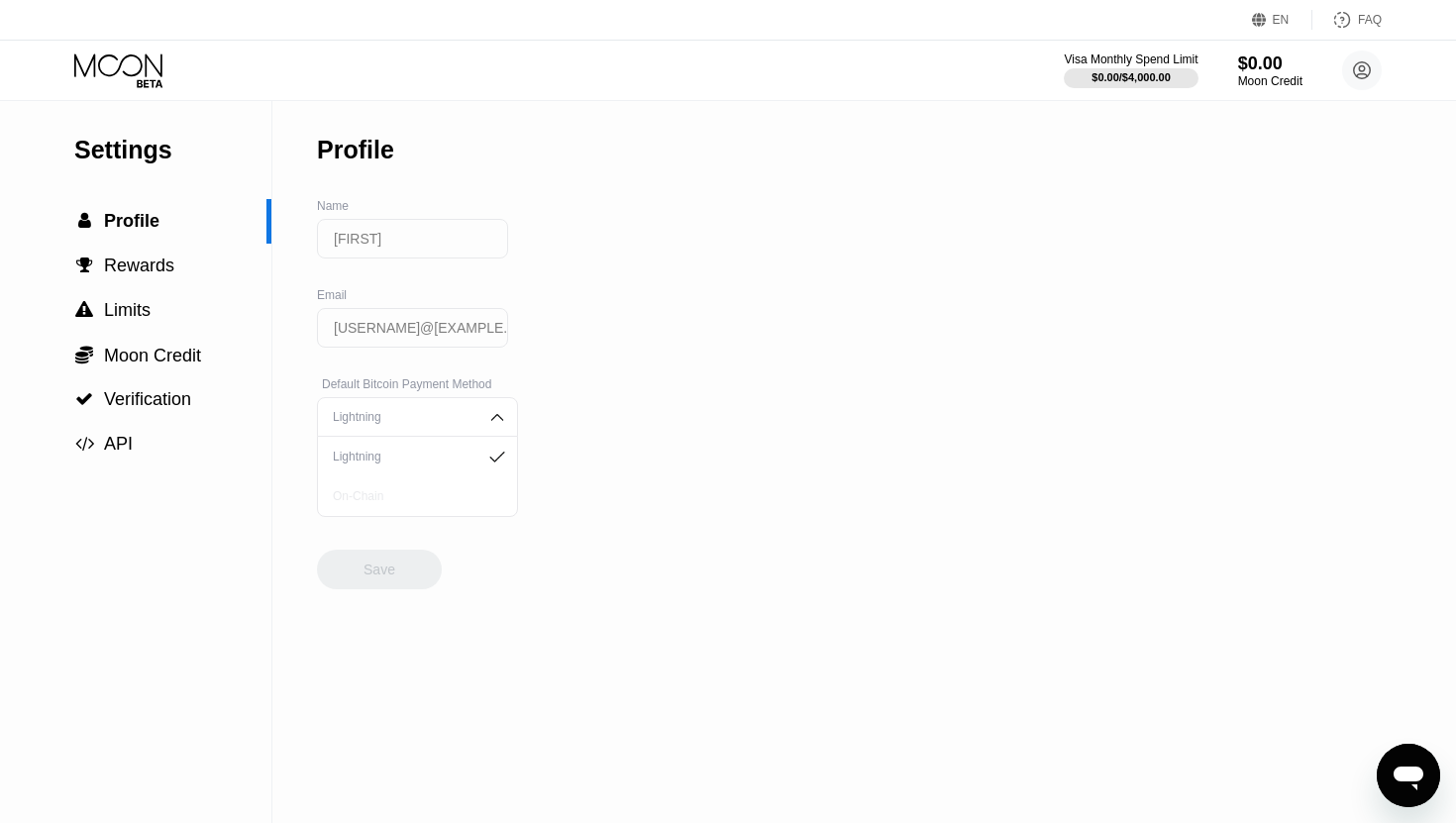 click on "On-Chain" at bounding box center (417, 496) 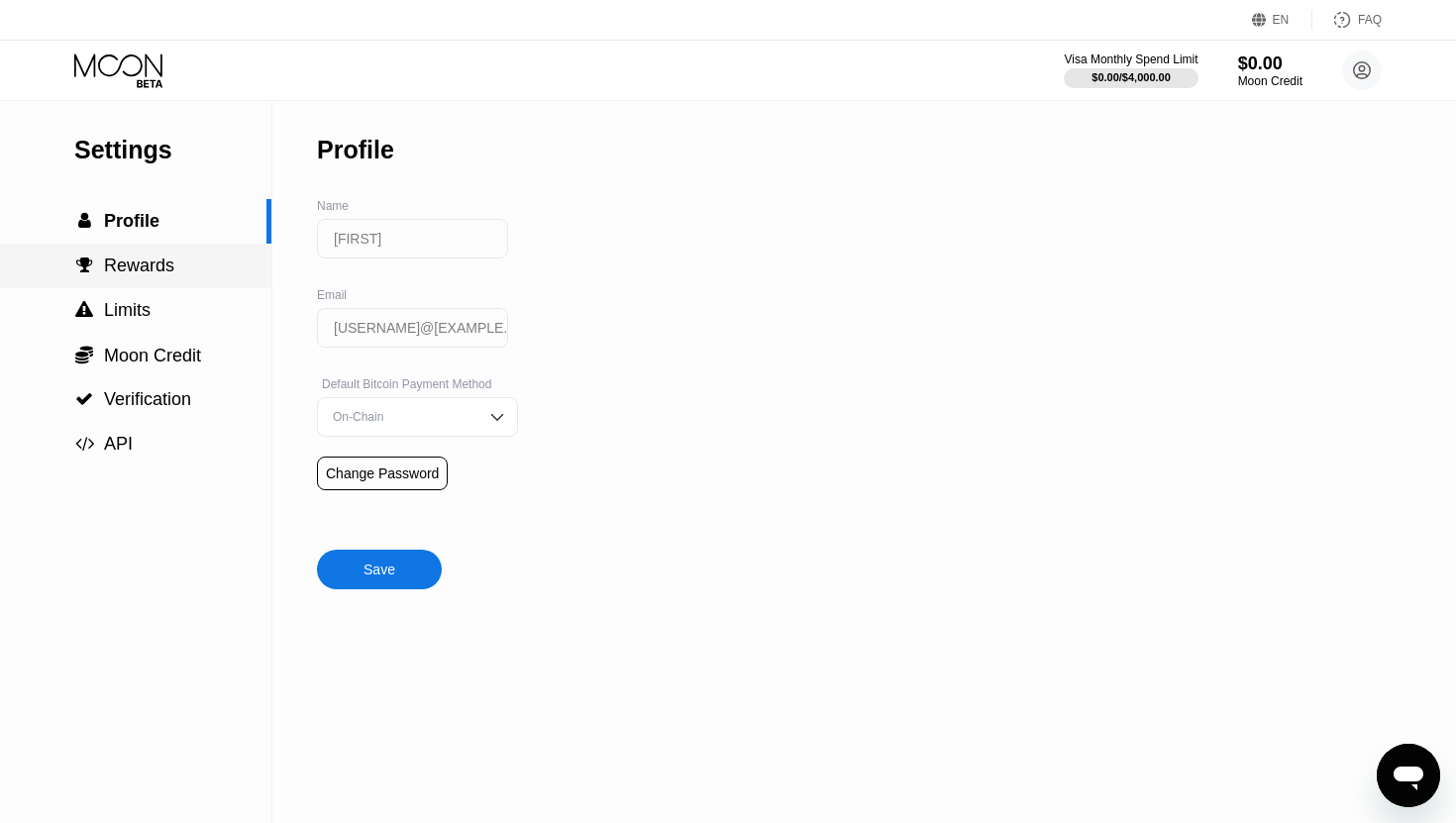 click on "Rewards" at bounding box center (139, 265) 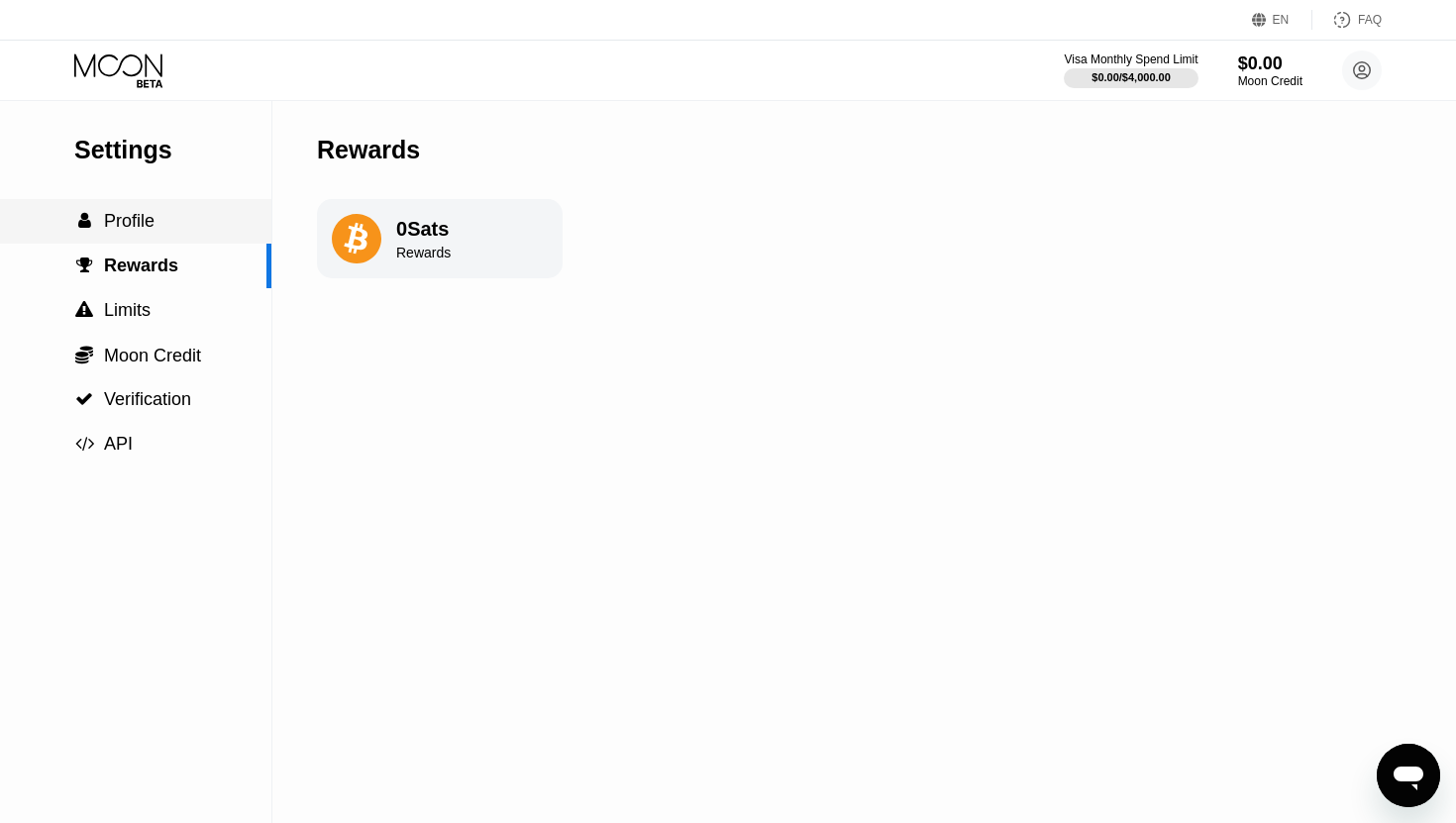 click on " Profile" at bounding box center [136, 221] 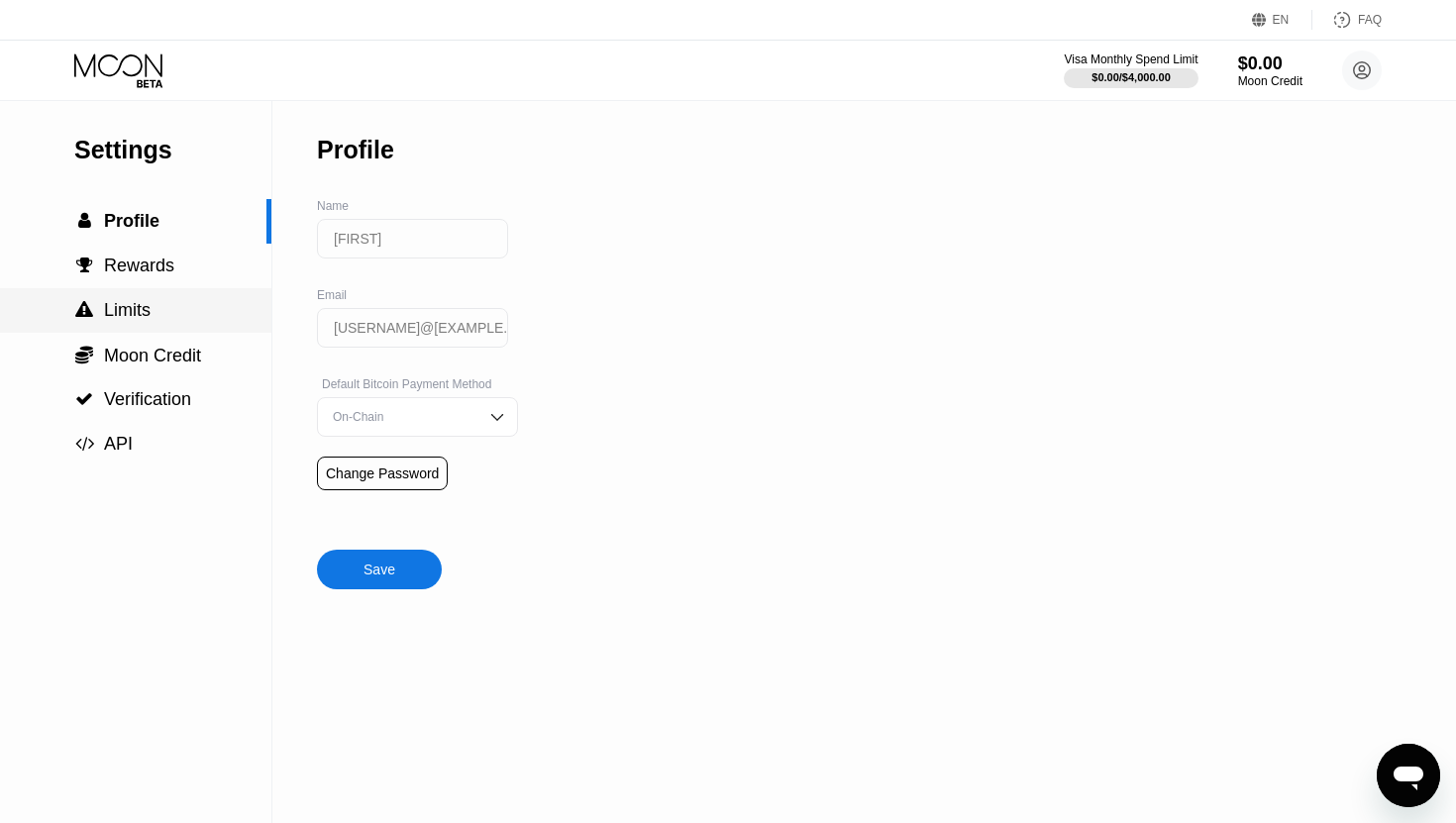 click on " Limits" at bounding box center [136, 310] 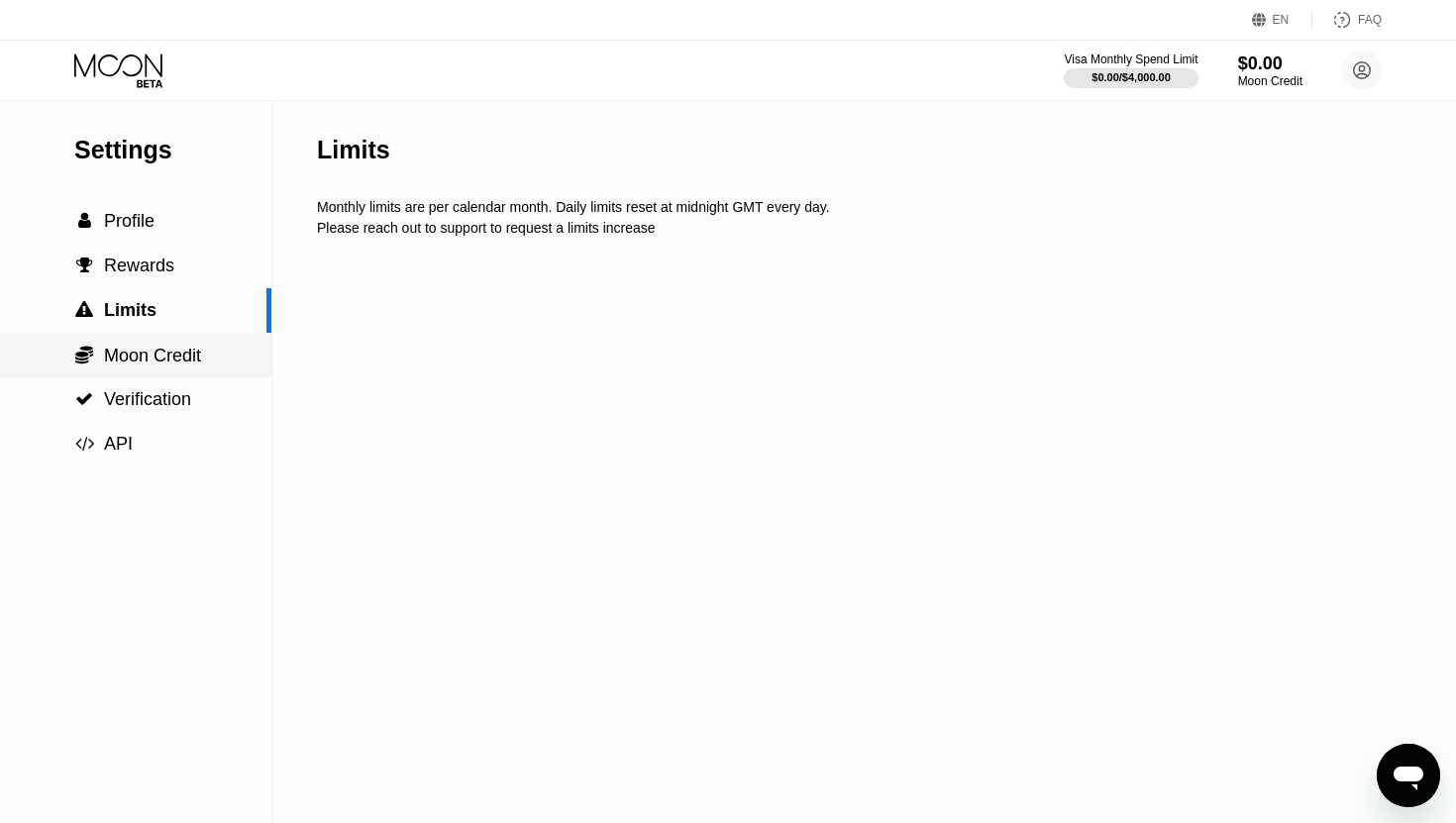 click on "Moon Credit" at bounding box center (153, 356) 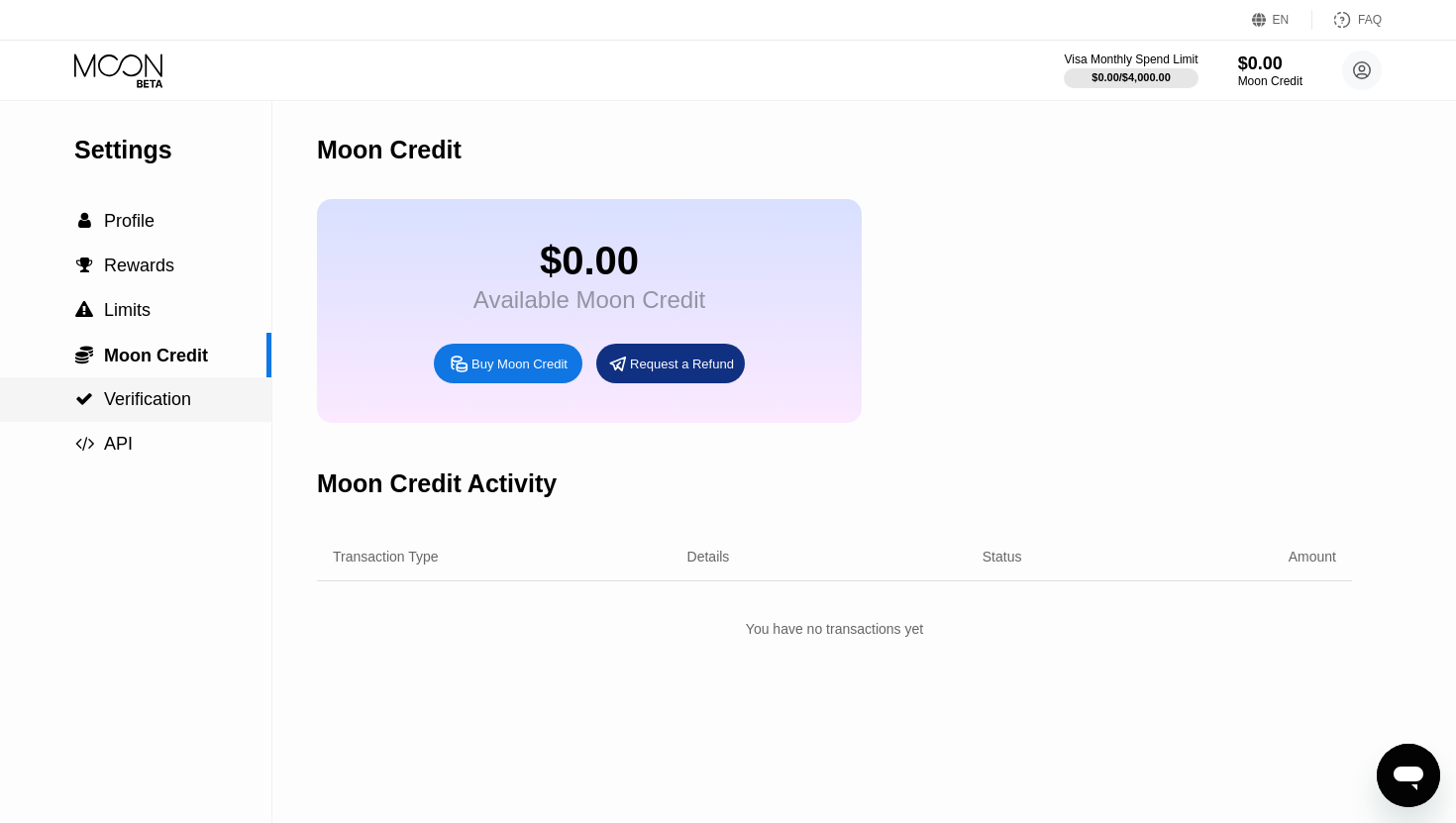 click on "Verification" at bounding box center [148, 399] 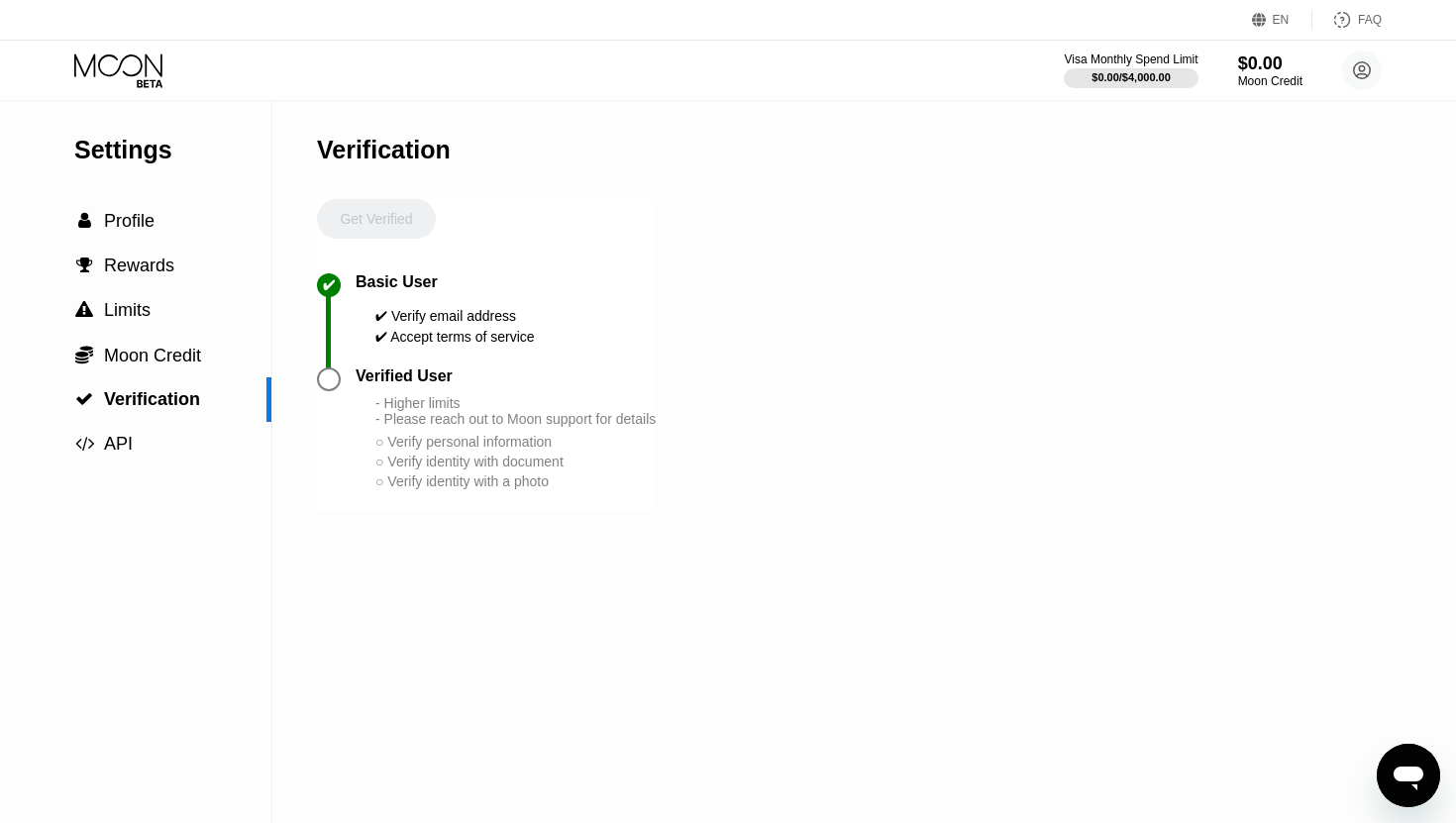 click on "Settings  Profile  Rewards  Limits  Moon Credit  Verification  API Verification Get Verified ✔ Basic User ✔   Verify email address ✔   Accept terms of service Verified User - Higher limits
- Please reach out to Moon support for details ○   Verify personal information ○   Verify identity with document ○   Verify identity with a photo" at bounding box center [728, 462] 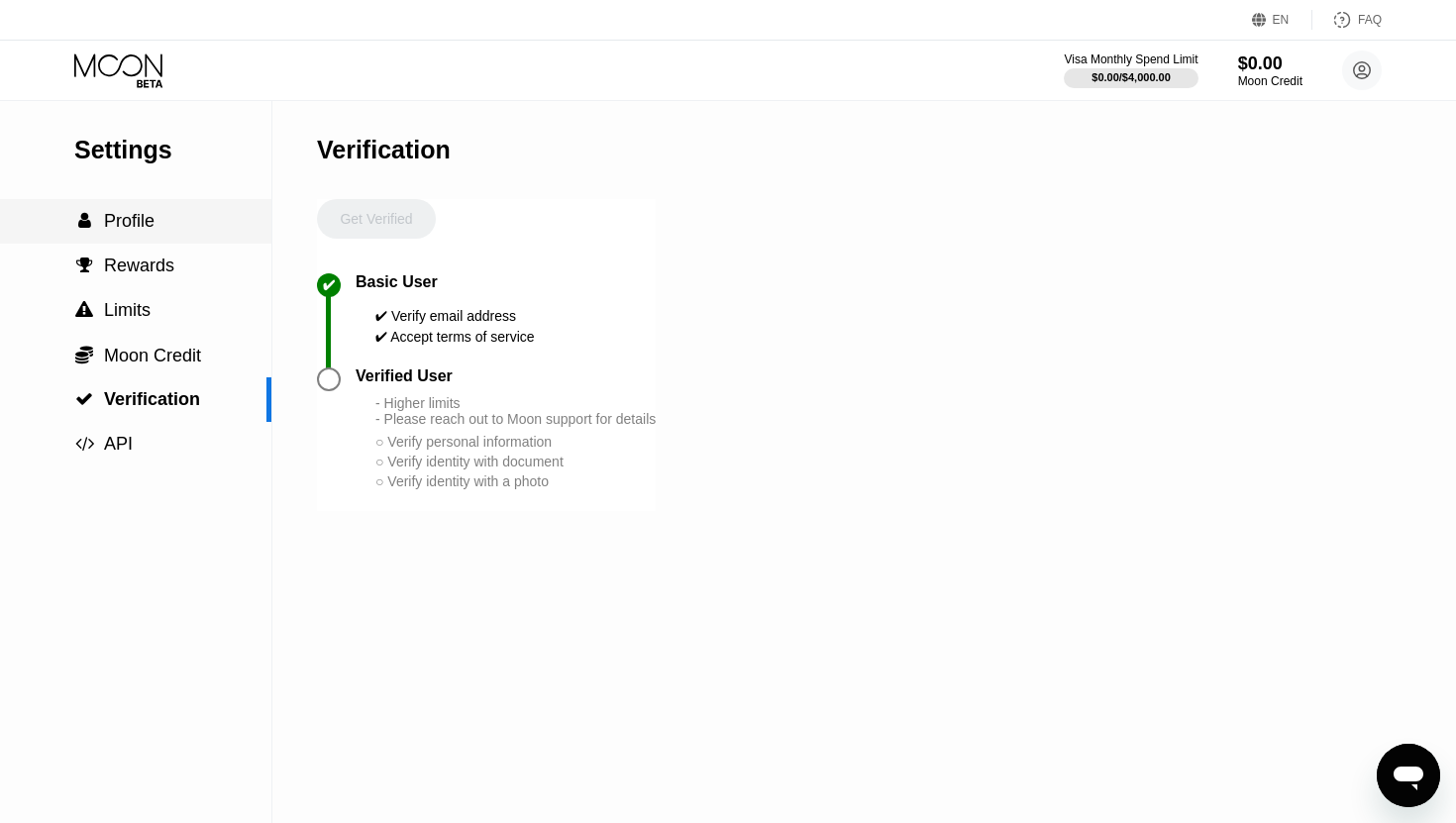 click on " Profile" at bounding box center (114, 221) 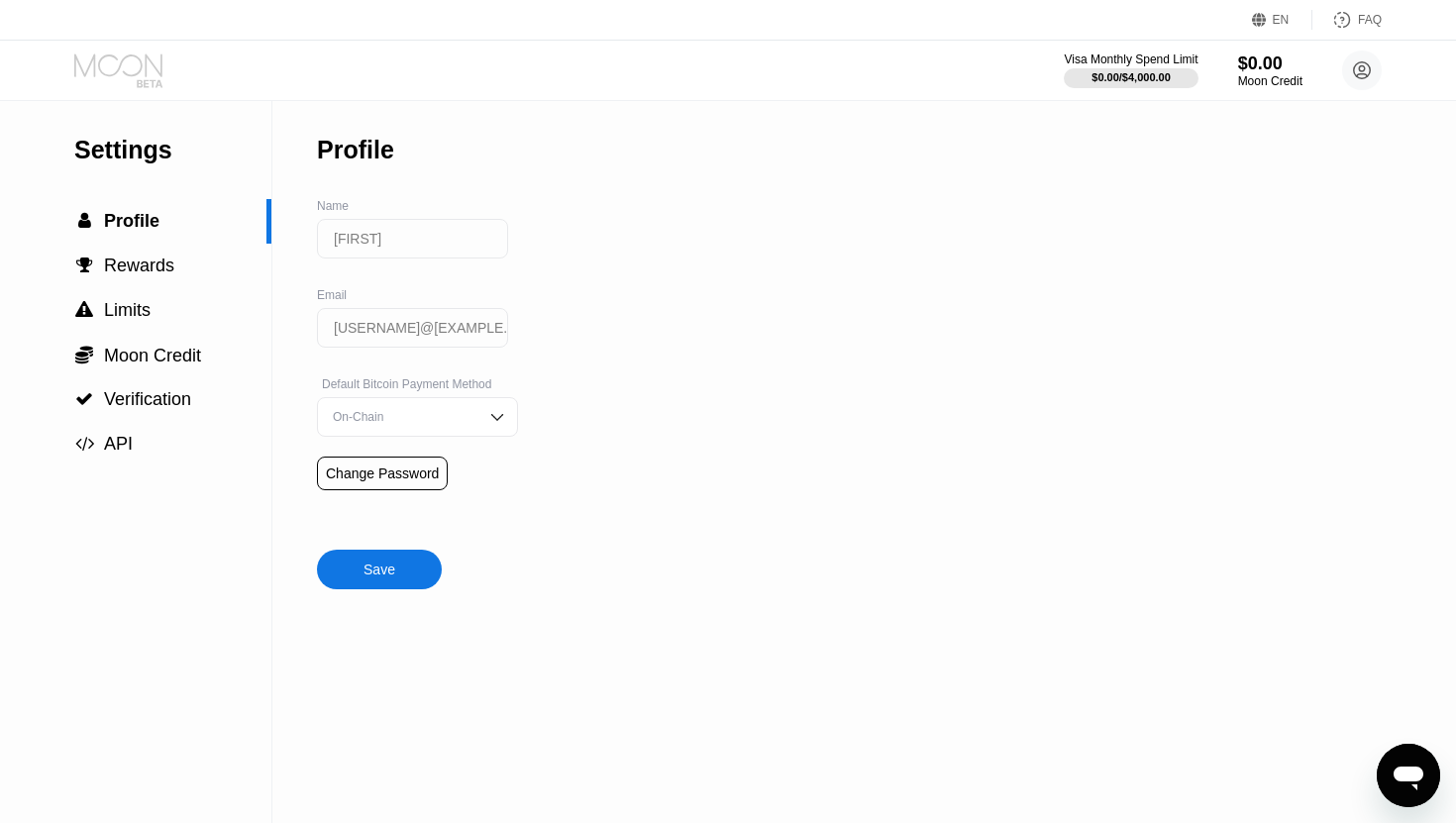 click 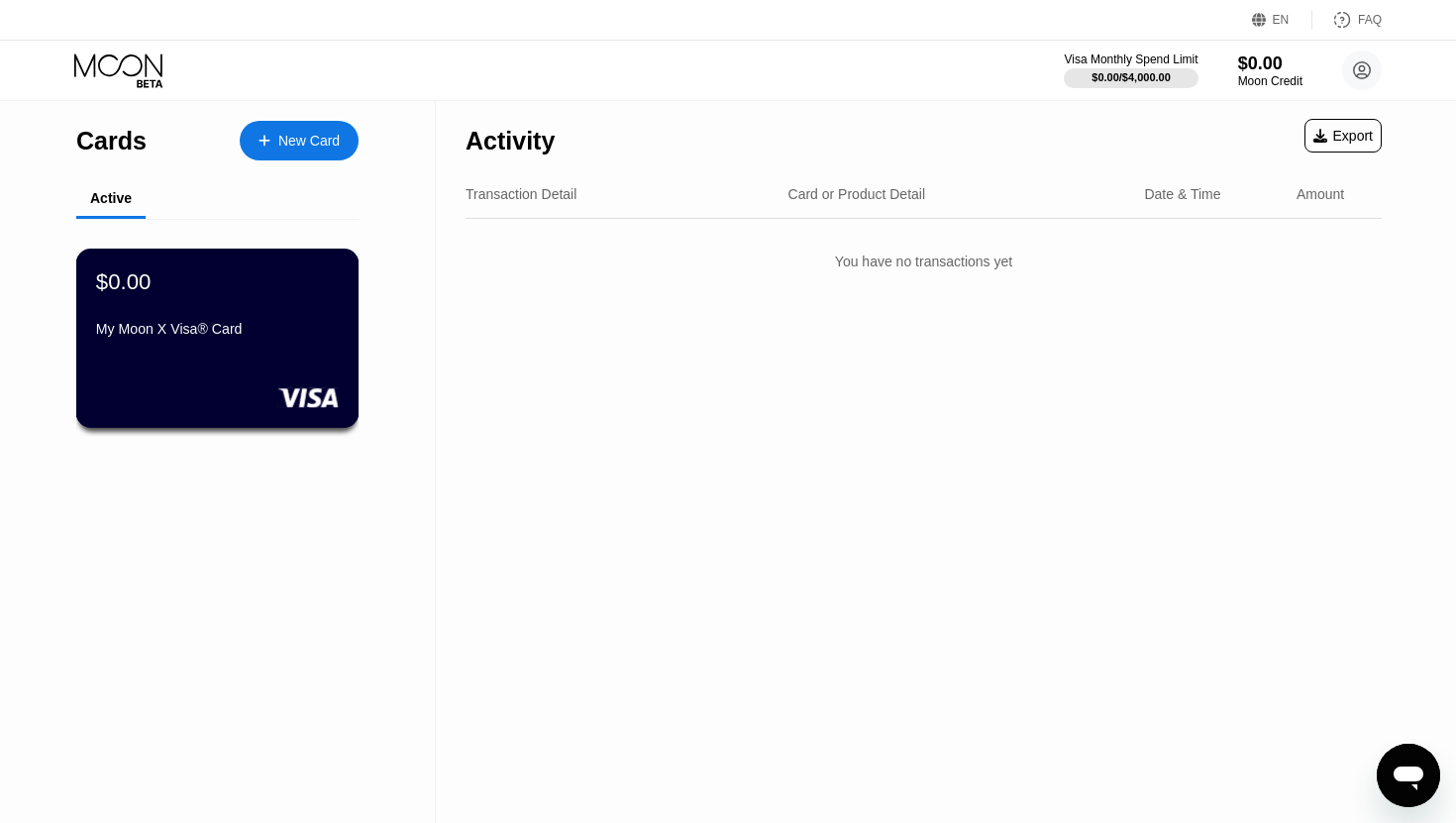 click on "$0.00 My Moon X Visa® Card" at bounding box center (217, 306) 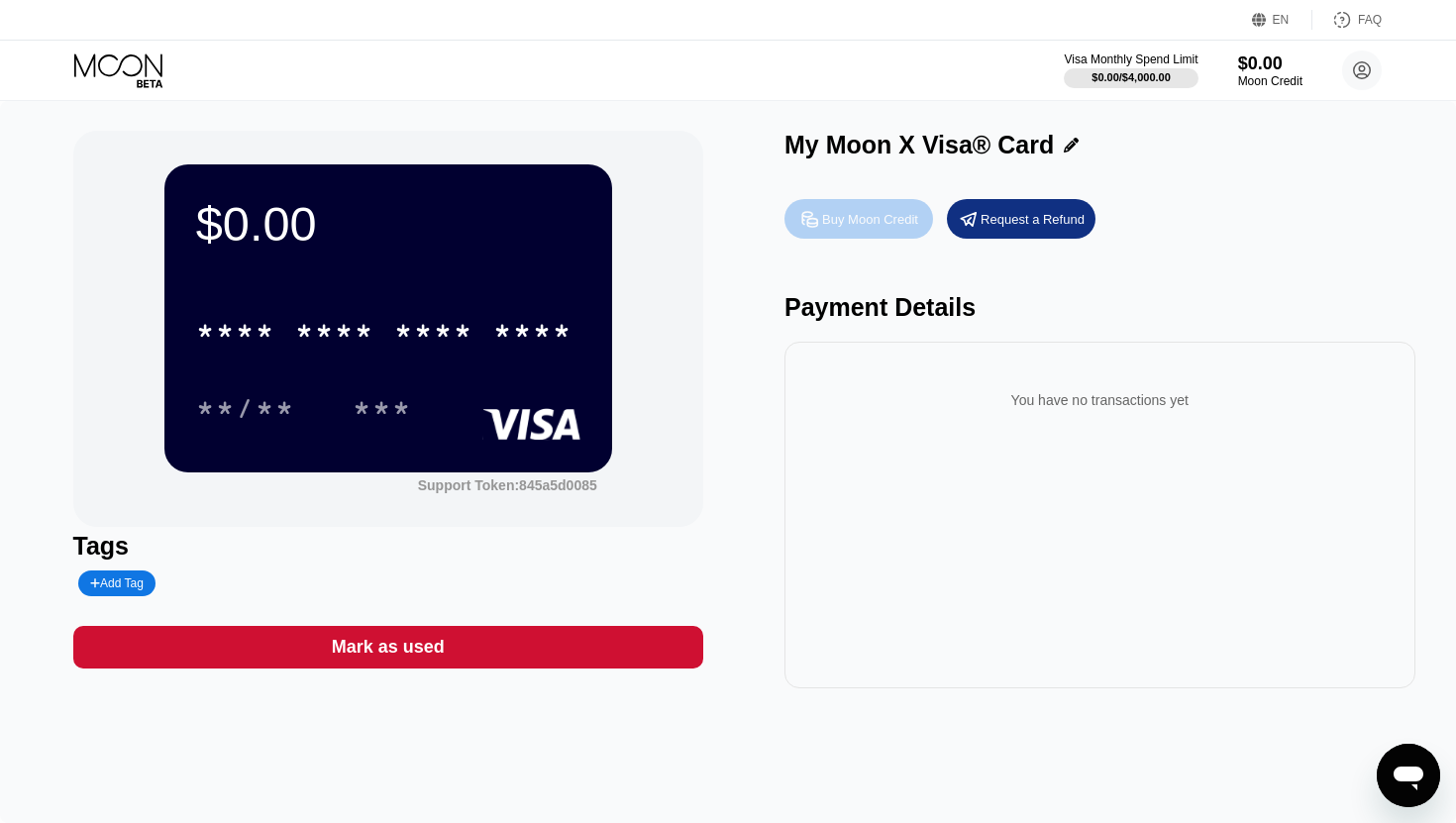click on "Buy Moon Credit" at bounding box center [870, 219] 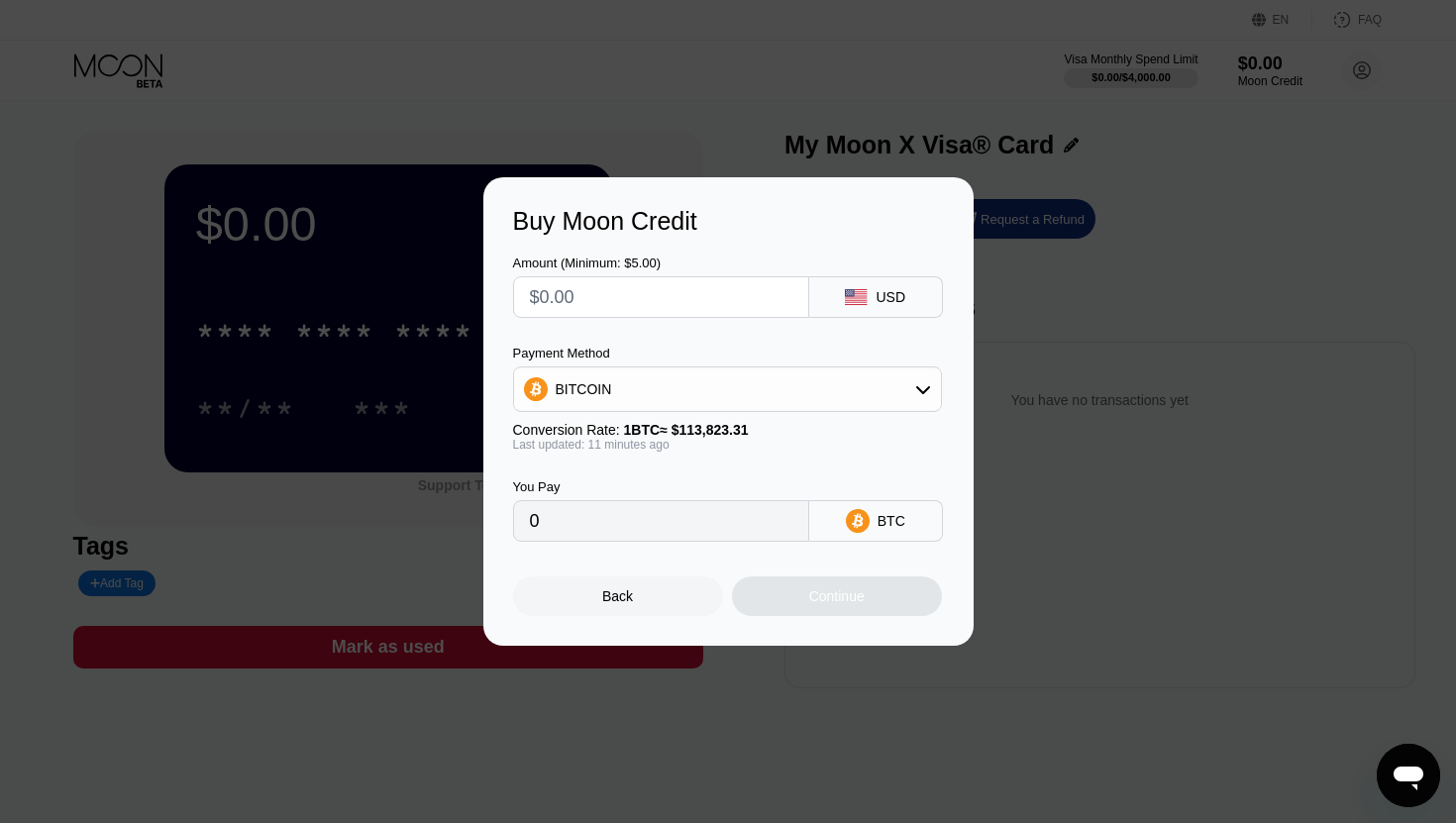 click at bounding box center [661, 297] 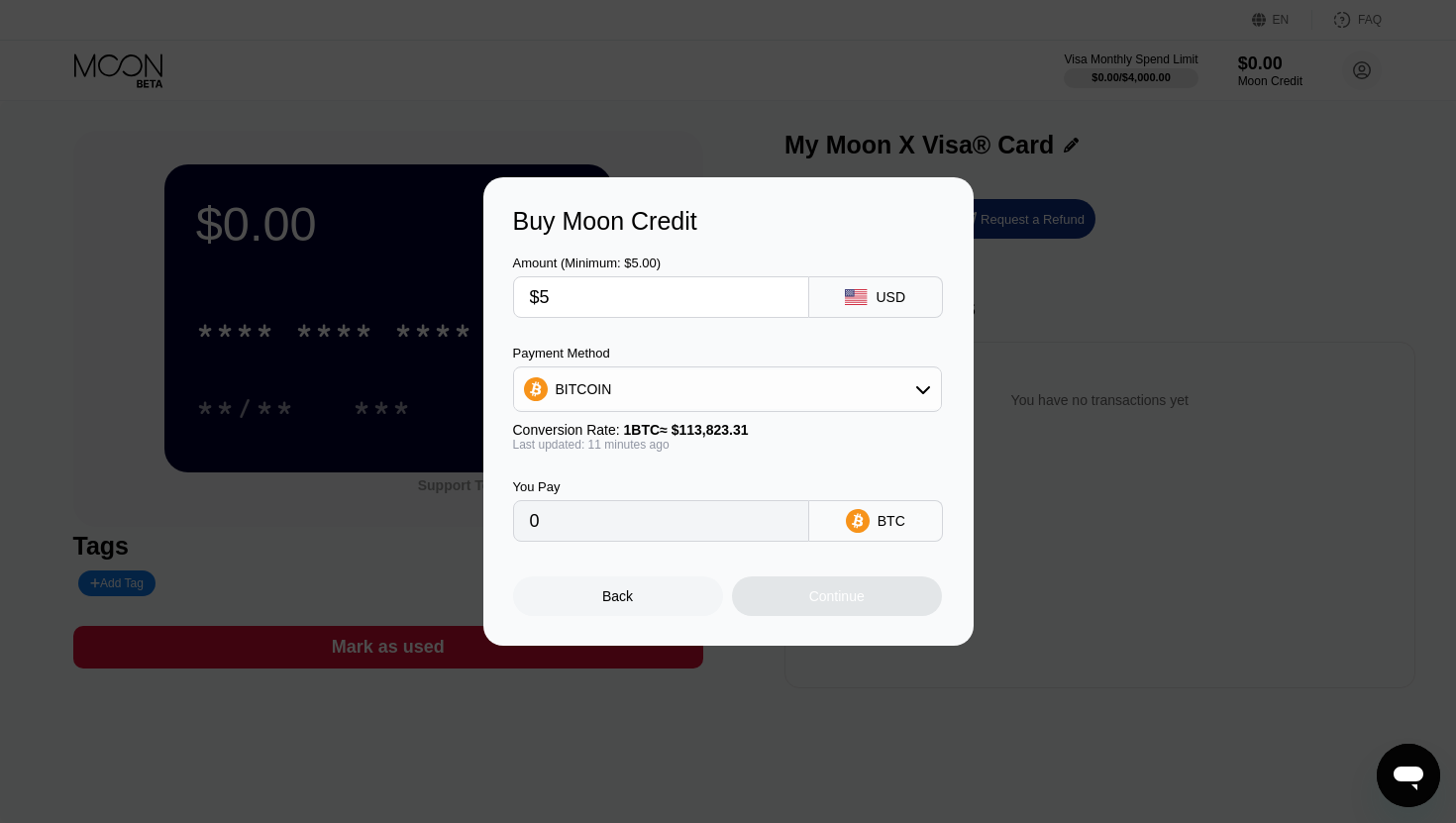 type on "0.00004395" 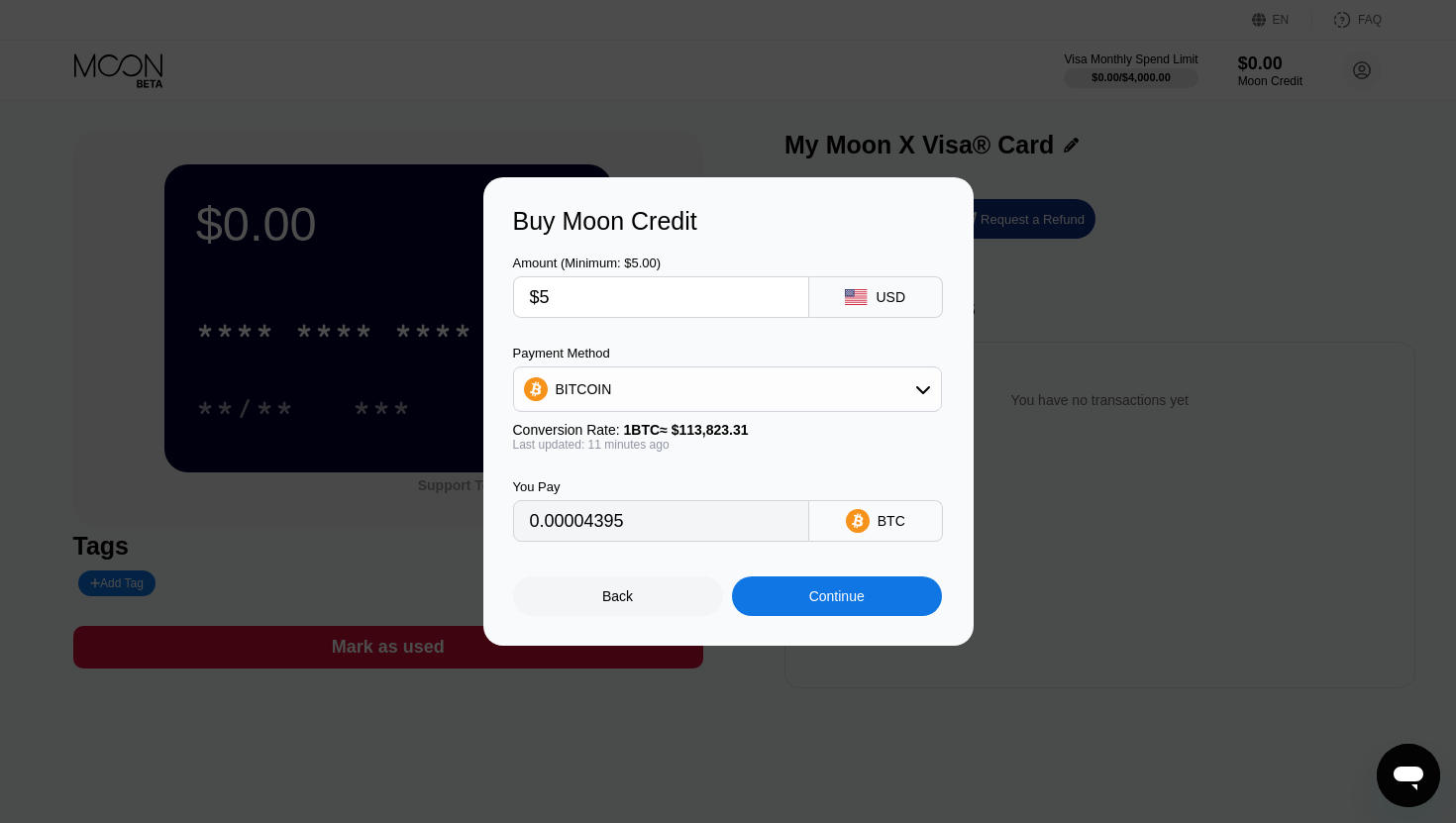 type on "$5" 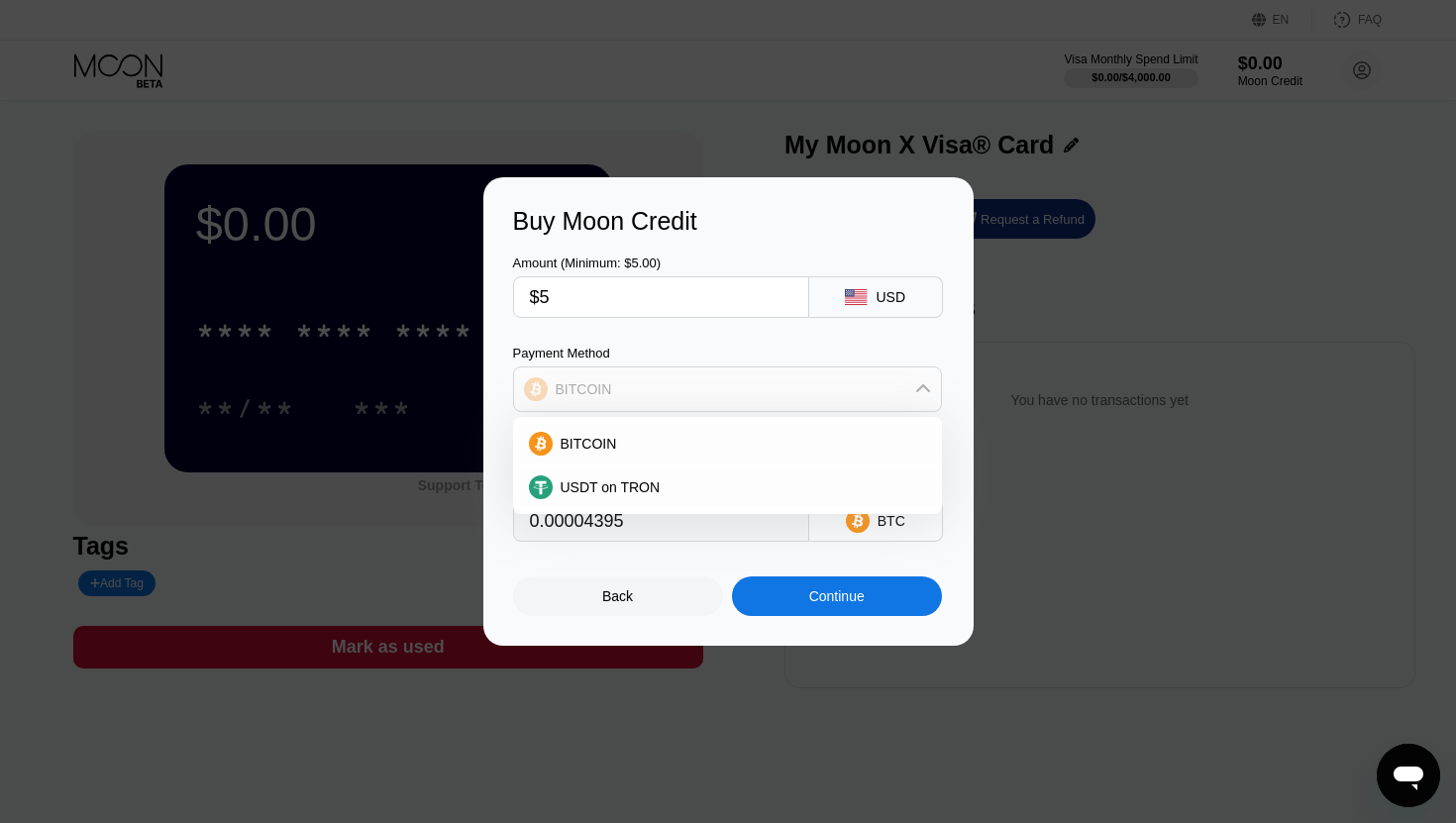 click on "BITCOIN" at bounding box center [727, 389] 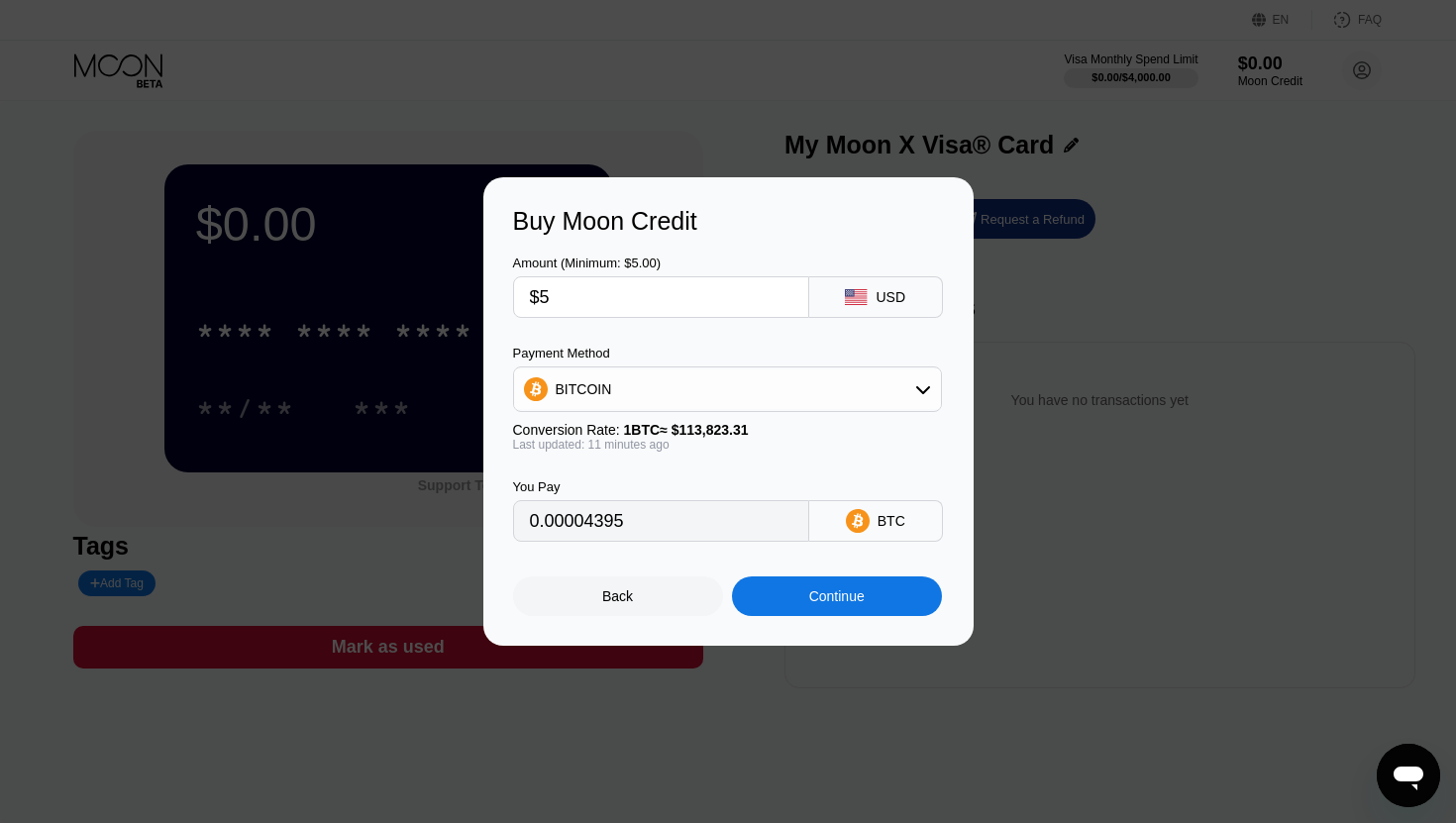 click on "Continue" at bounding box center [837, 596] 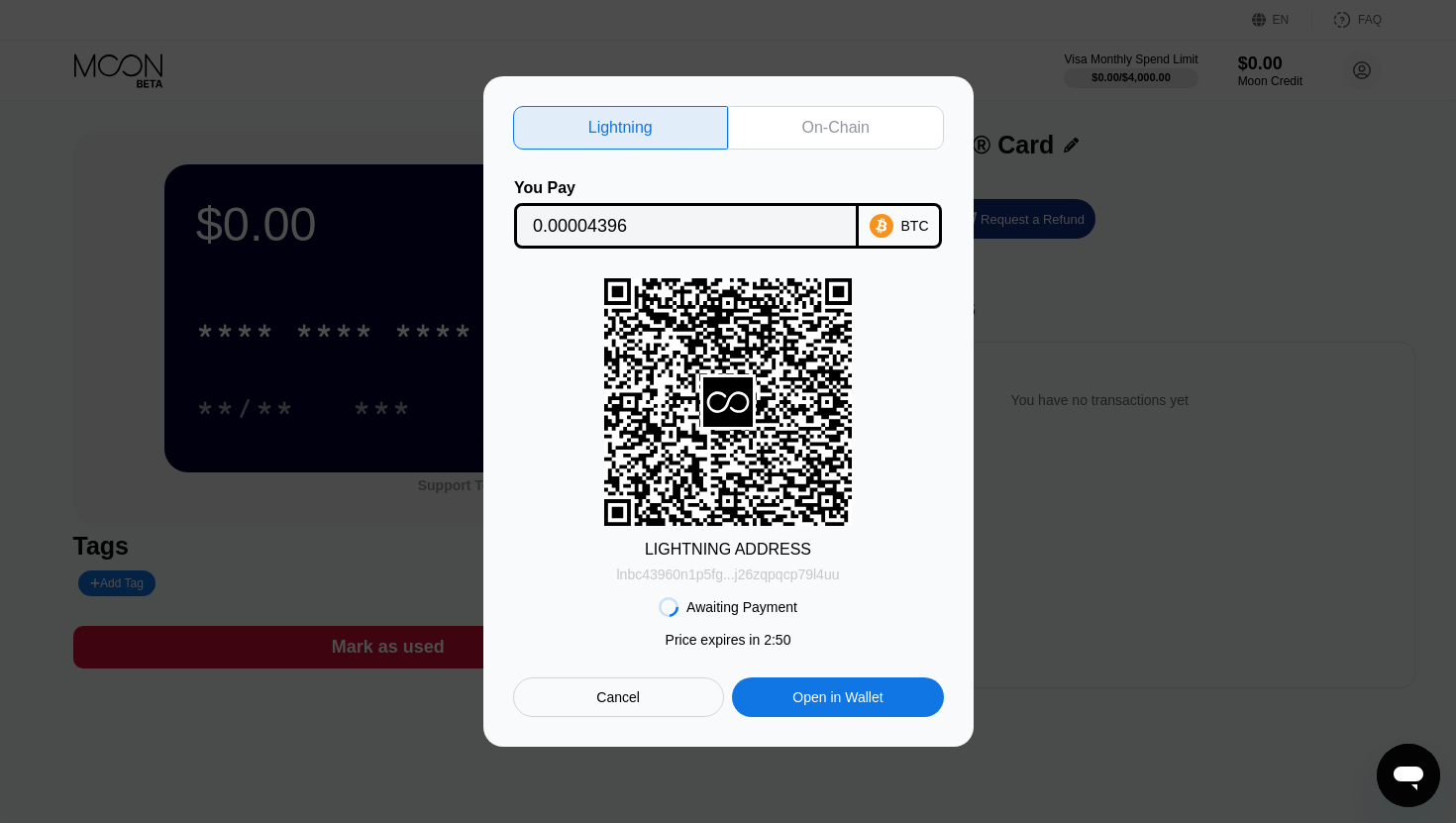 click on "lnbc43960n1p5fg...j26zqpqcp79l4uu" at bounding box center (728, 574) 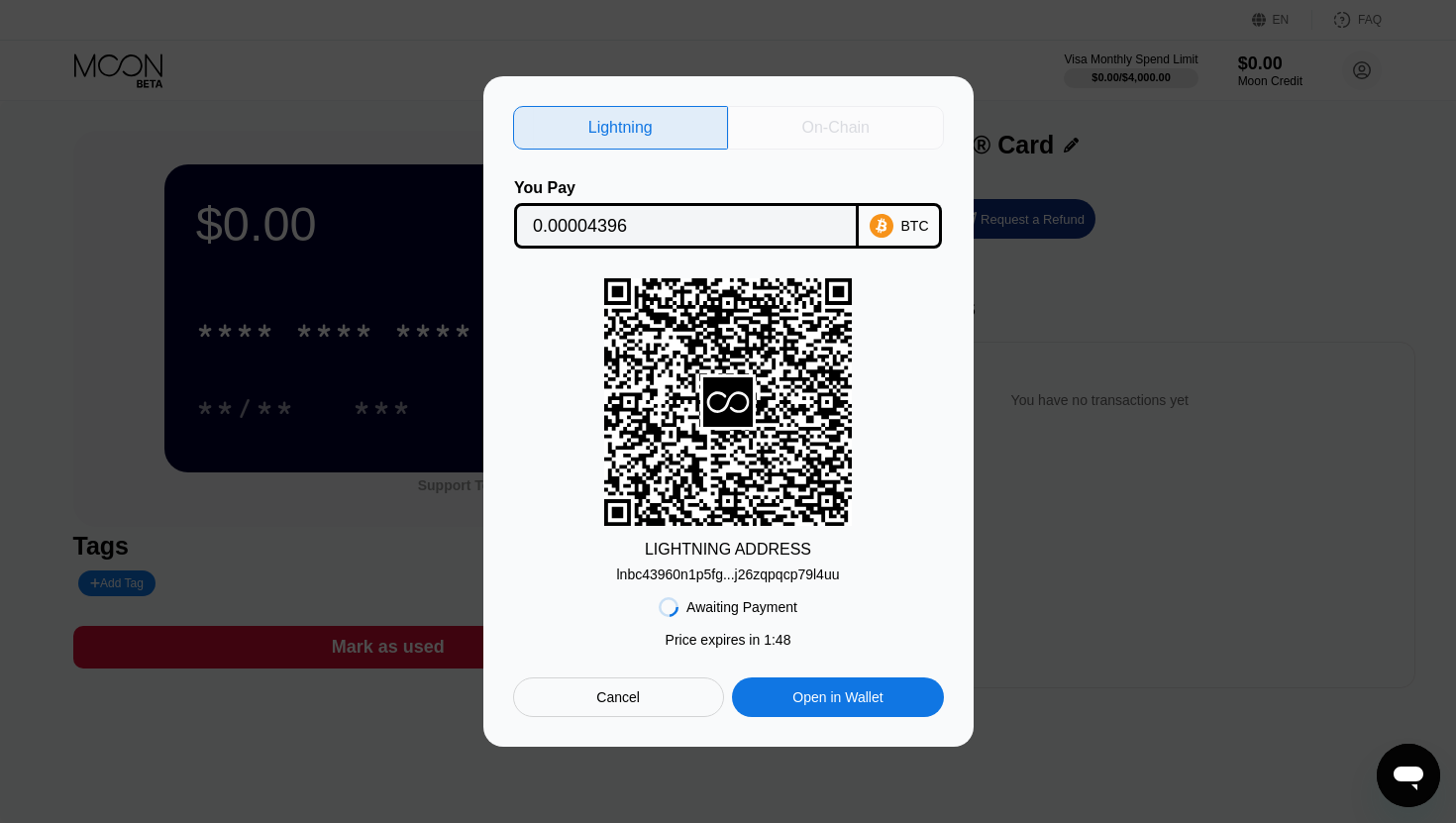 click on "On-Chain" at bounding box center (836, 128) 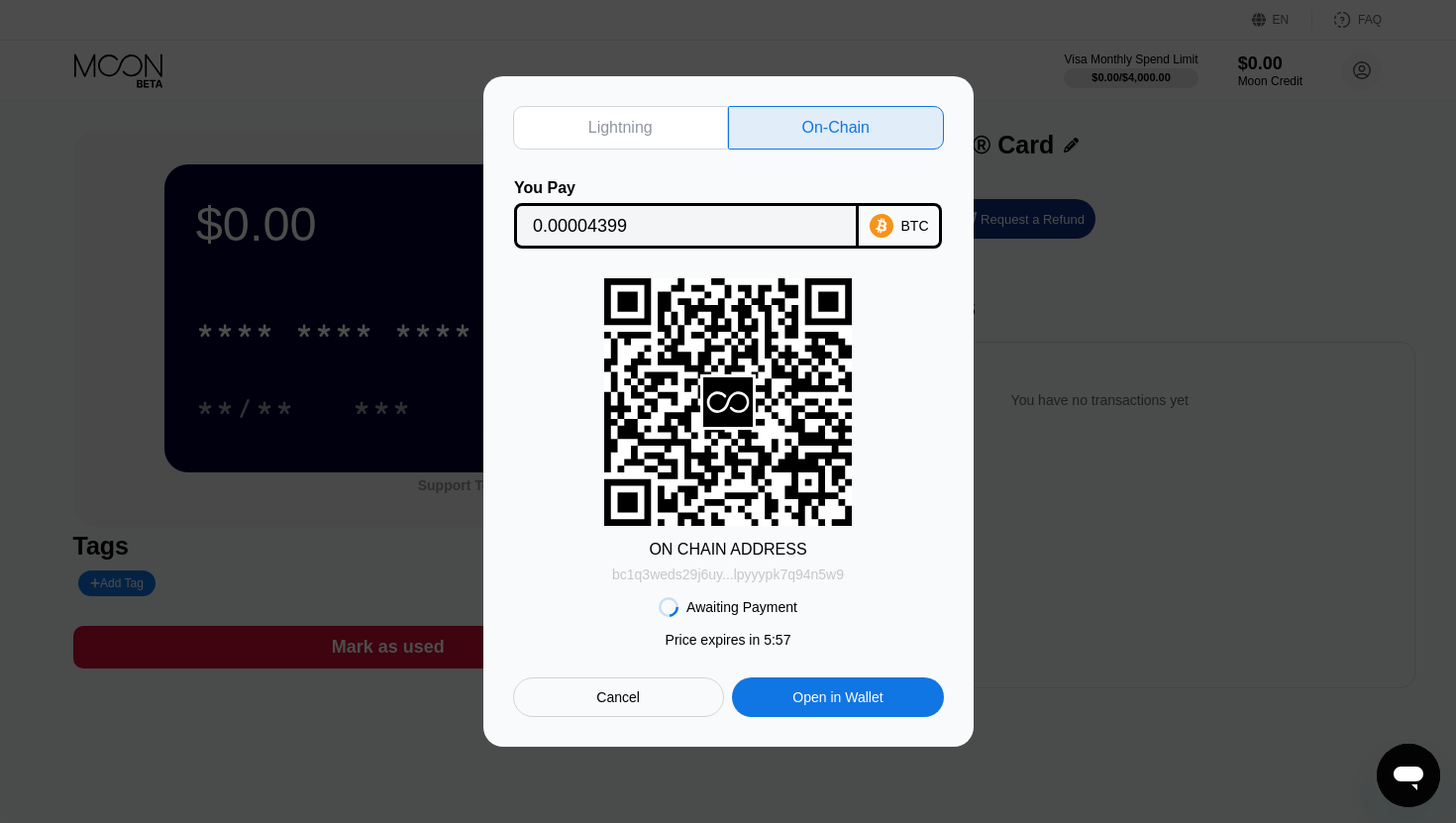 click on "bc1q3weds29j6uy...lpyyypk7q94n5w9" at bounding box center [728, 574] 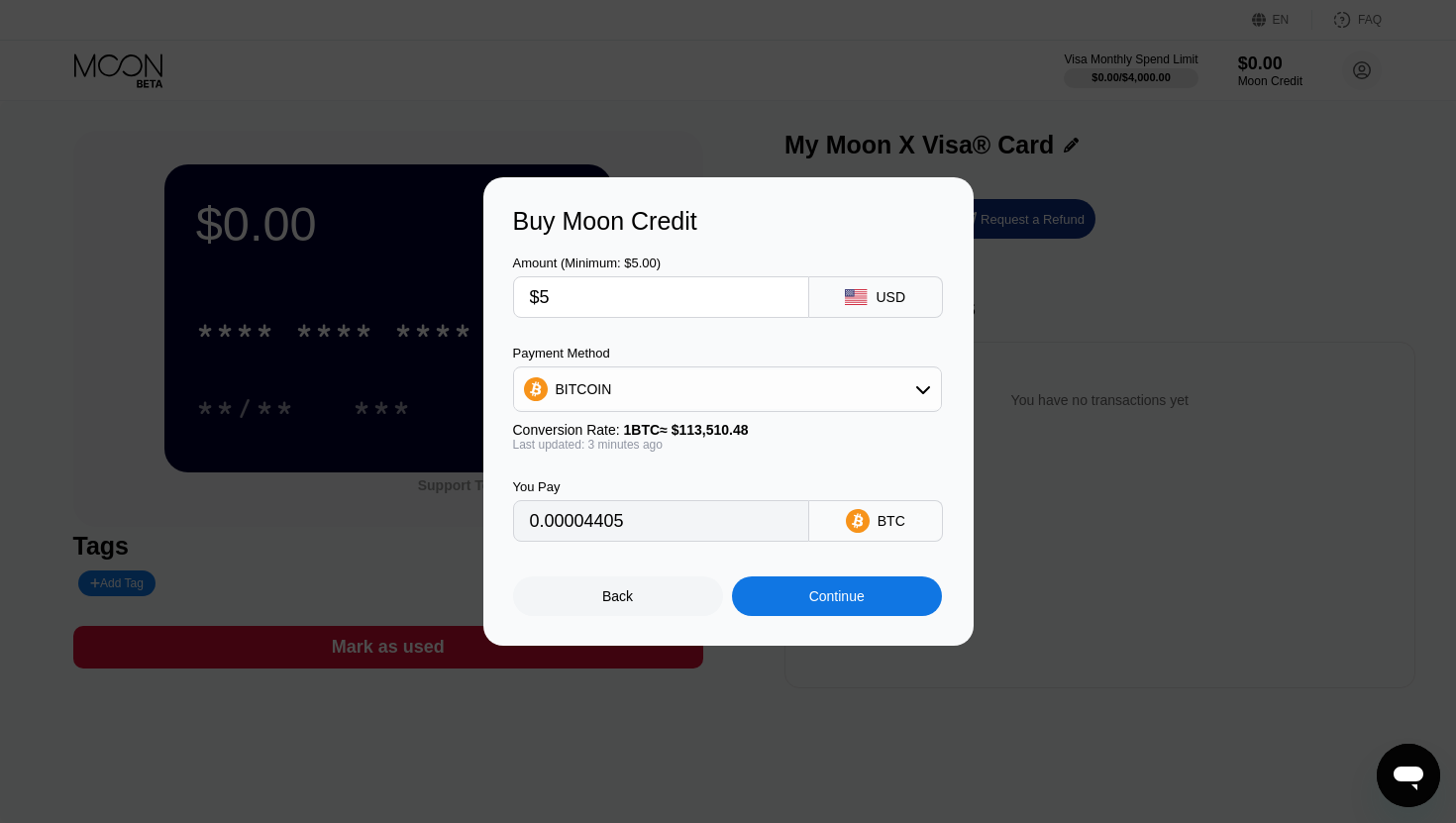 type on "0.00004403" 